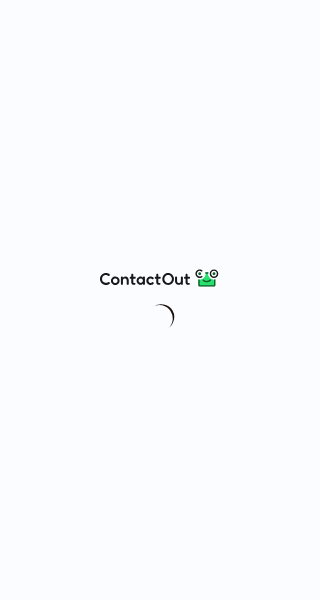 scroll, scrollTop: 0, scrollLeft: 0, axis: both 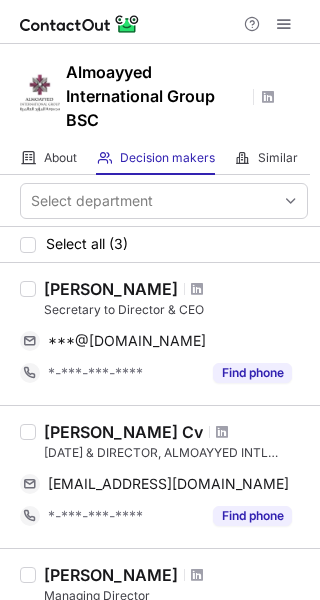 click on "Secretary to Director & CEO" at bounding box center [176, 310] 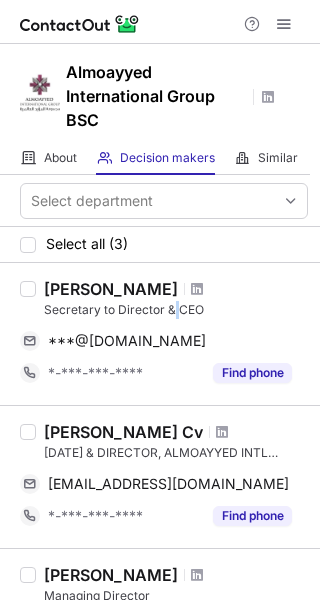 click on "Secretary to Director & CEO" at bounding box center [176, 310] 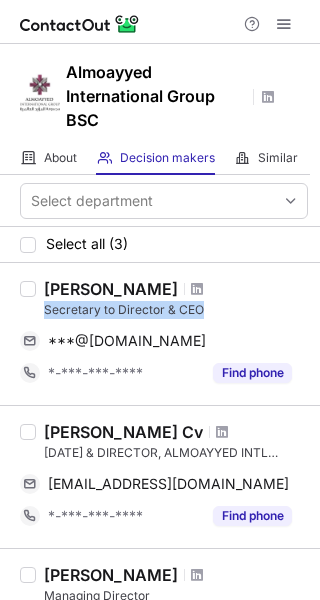 click on "Secretary to Director & CEO" at bounding box center [176, 310] 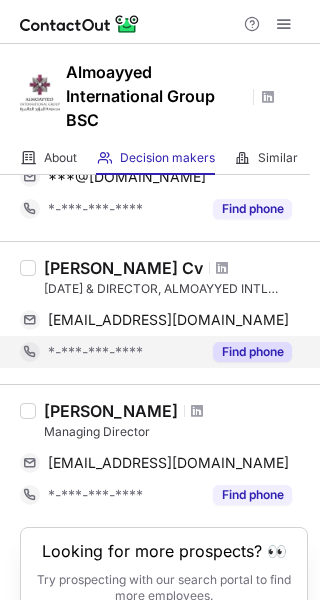 scroll, scrollTop: 200, scrollLeft: 0, axis: vertical 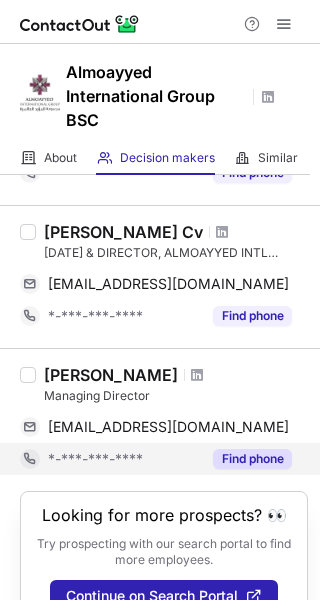 click on "Find phone" at bounding box center [252, 459] 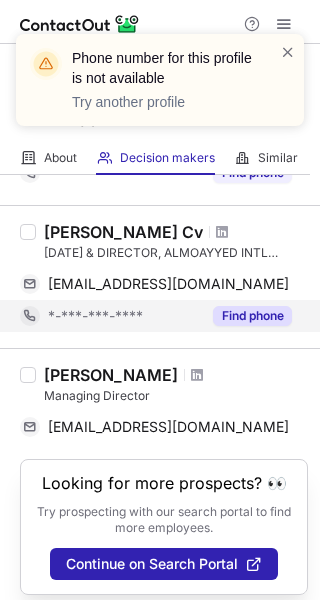 click on "Find phone" at bounding box center (252, 316) 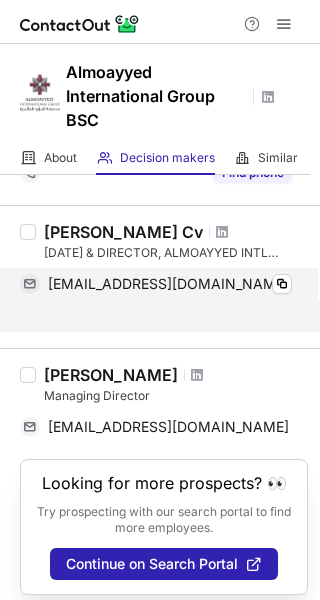 scroll, scrollTop: 178, scrollLeft: 0, axis: vertical 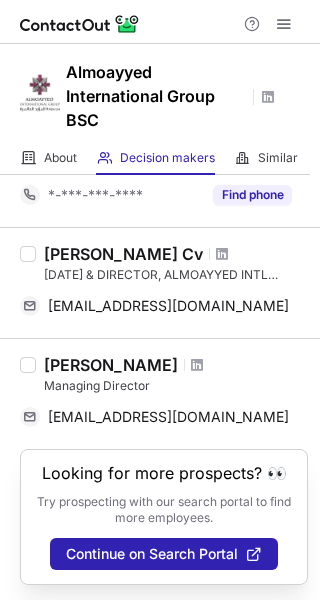 click on "CE0 & DIRECTOR, ALMOAYYED INTL GROUP" at bounding box center (176, 275) 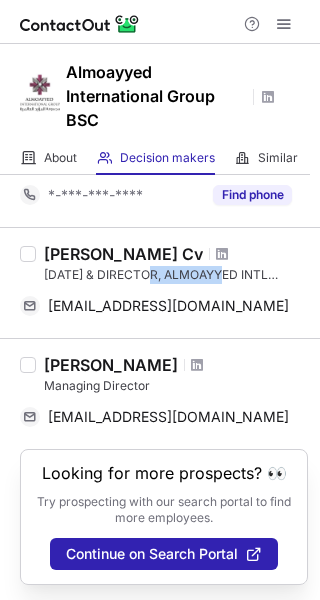click on "CE0 & DIRECTOR, ALMOAYYED INTL GROUP" at bounding box center (176, 275) 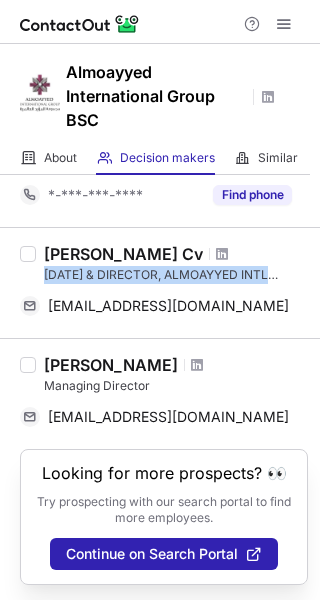 click on "CE0 & DIRECTOR, ALMOAYYED INTL GROUP" at bounding box center [176, 275] 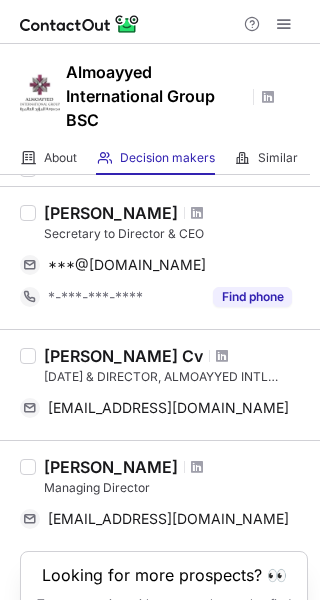 scroll, scrollTop: 0, scrollLeft: 0, axis: both 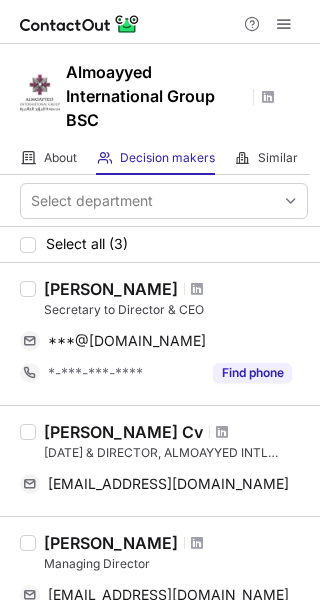 click on "Secretary to Director & CEO" at bounding box center [176, 310] 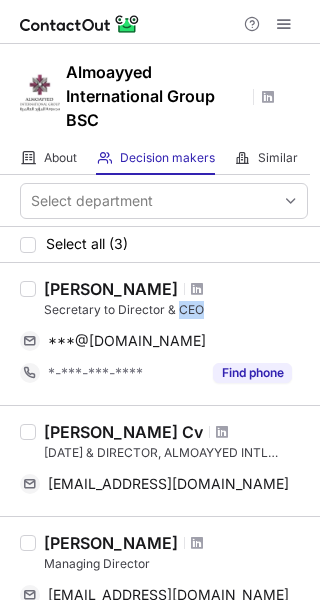 click on "Secretary to Director & CEO" at bounding box center [176, 310] 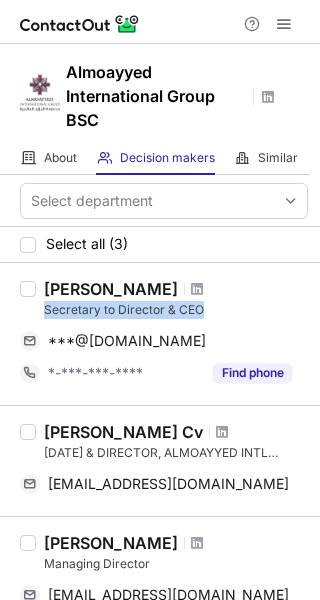 click on "Secretary to Director & CEO" at bounding box center [176, 310] 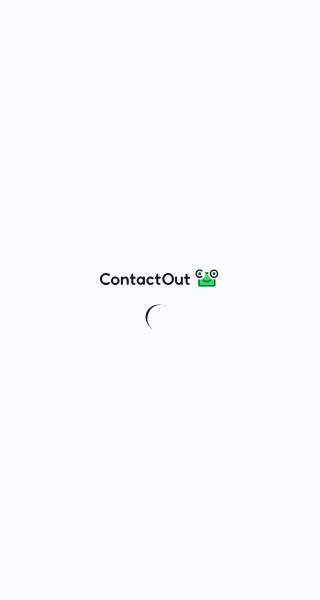 scroll, scrollTop: 0, scrollLeft: 0, axis: both 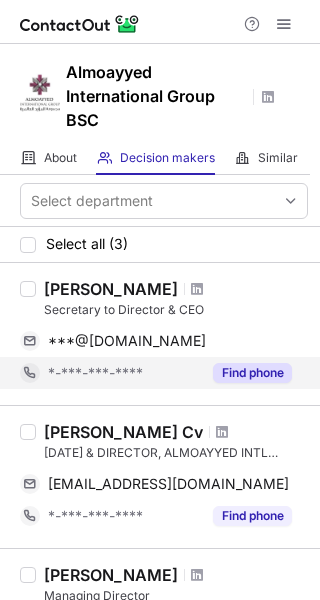 click on "Find phone" at bounding box center [246, 373] 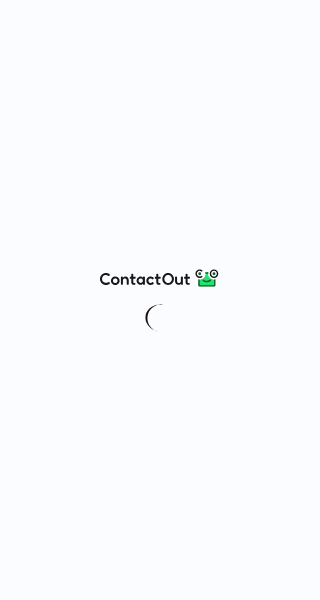 scroll, scrollTop: 0, scrollLeft: 0, axis: both 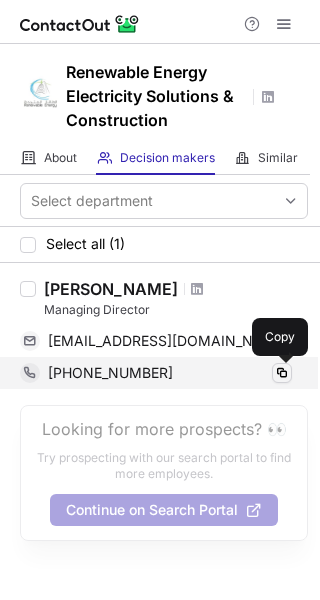 click at bounding box center (282, 373) 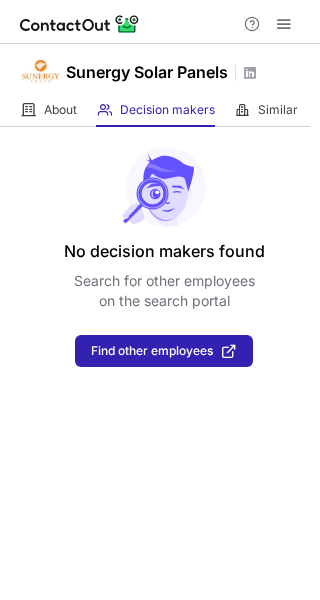 scroll, scrollTop: 0, scrollLeft: 0, axis: both 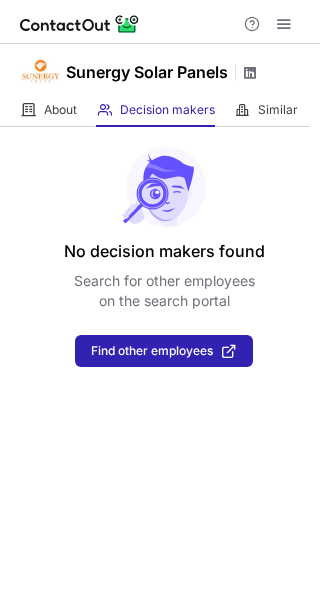 click at bounding box center (250, 73) 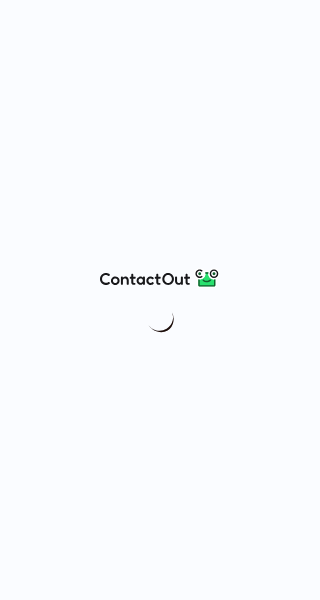 scroll, scrollTop: 0, scrollLeft: 0, axis: both 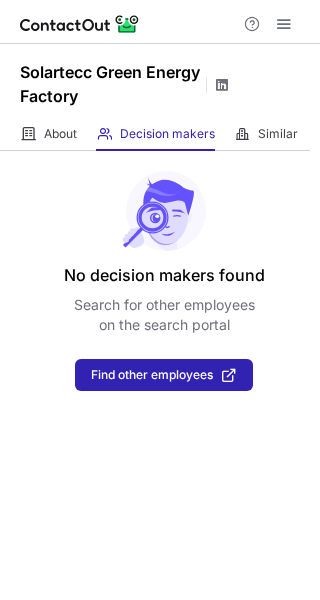 click at bounding box center (222, 85) 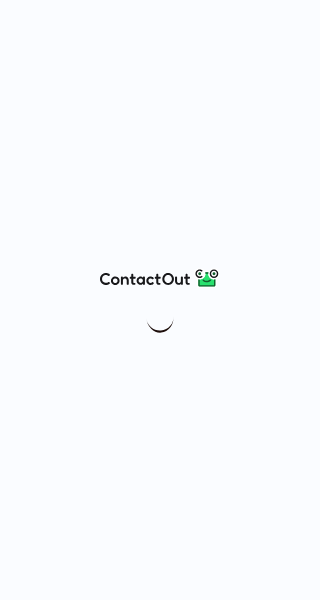 scroll, scrollTop: 0, scrollLeft: 0, axis: both 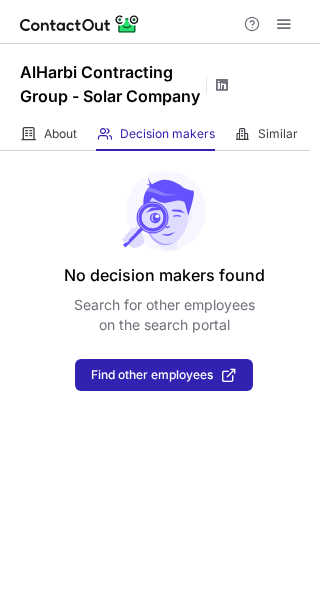 click at bounding box center (222, 85) 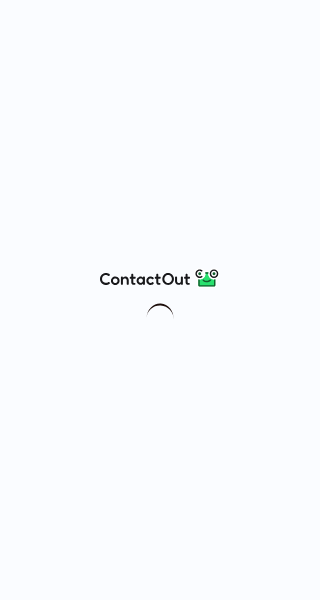 scroll, scrollTop: 0, scrollLeft: 0, axis: both 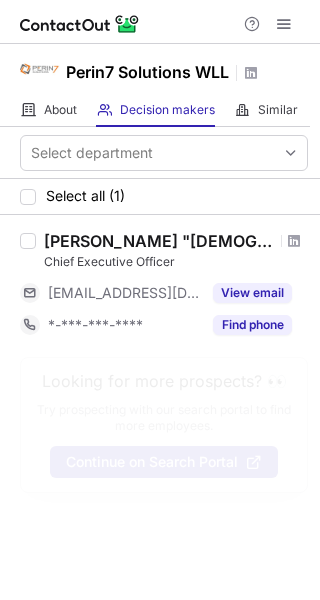 click on "Chief Executive Officer" at bounding box center (176, 262) 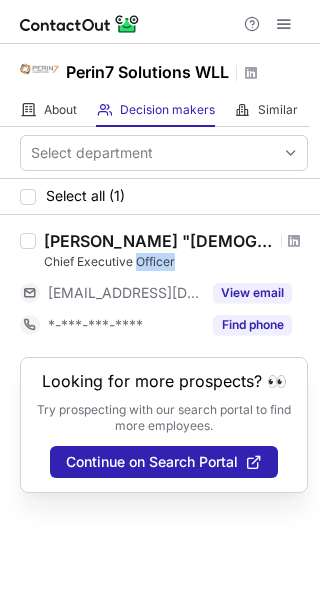 click on "Chief Executive Officer" at bounding box center (176, 262) 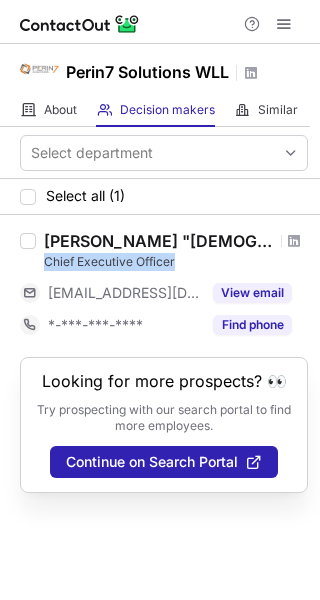 click on "Chief Executive Officer" at bounding box center (176, 262) 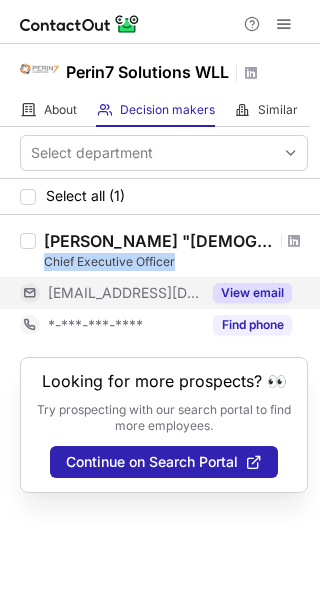 copy on "Chief Executive Officer" 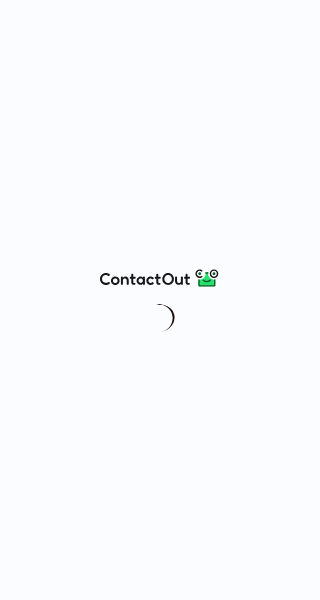 scroll, scrollTop: 0, scrollLeft: 0, axis: both 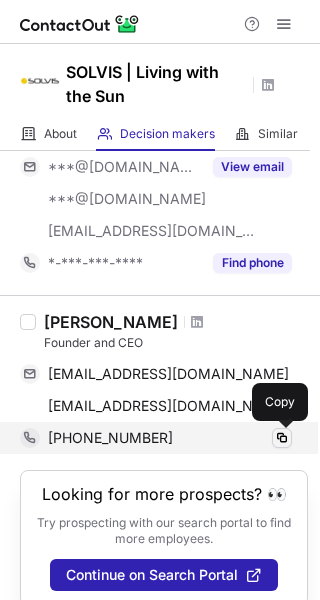 click at bounding box center (282, 438) 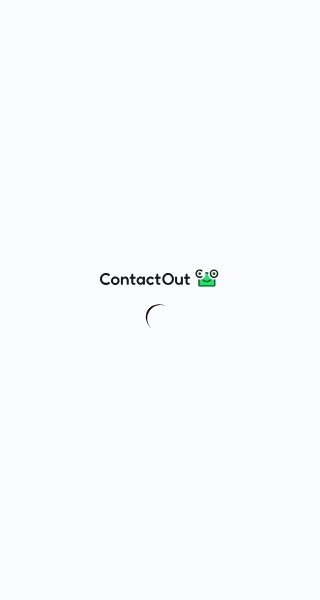 scroll, scrollTop: 0, scrollLeft: 0, axis: both 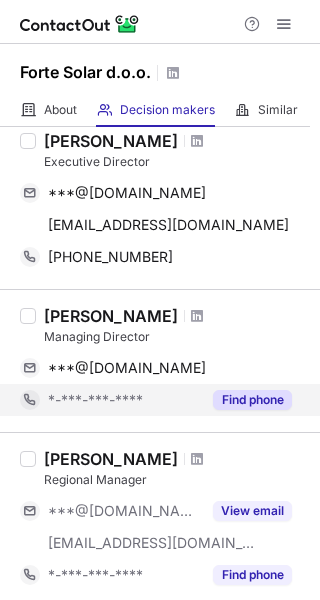 click on "Find phone" at bounding box center [252, 400] 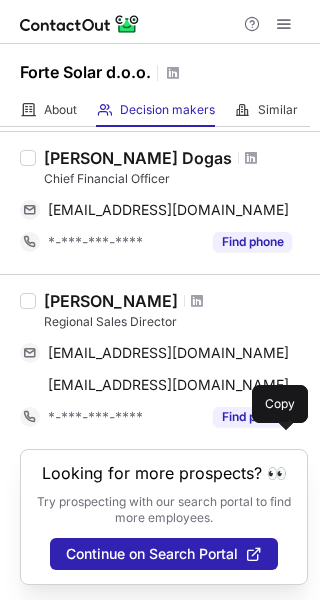scroll, scrollTop: 444, scrollLeft: 0, axis: vertical 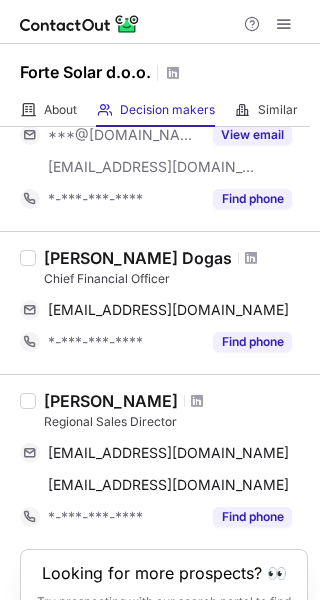 click on "Chief Financial Officer" at bounding box center [176, 279] 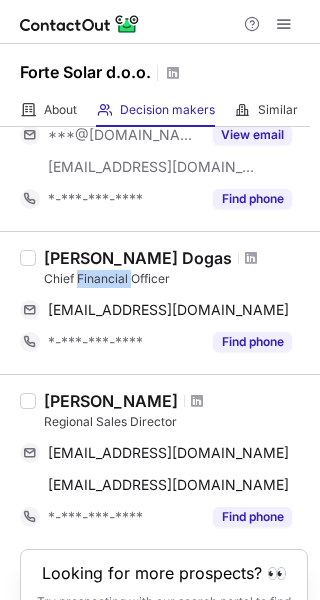 click on "Chief Financial Officer" at bounding box center (176, 279) 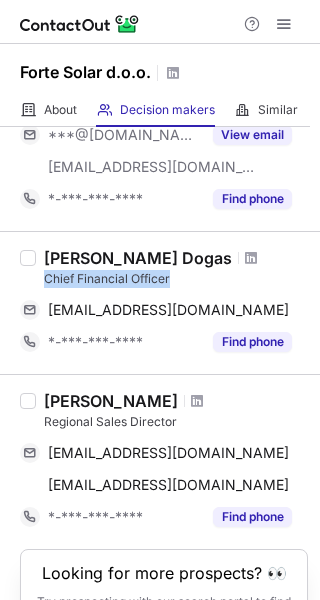 click on "Chief Financial Officer" at bounding box center [176, 279] 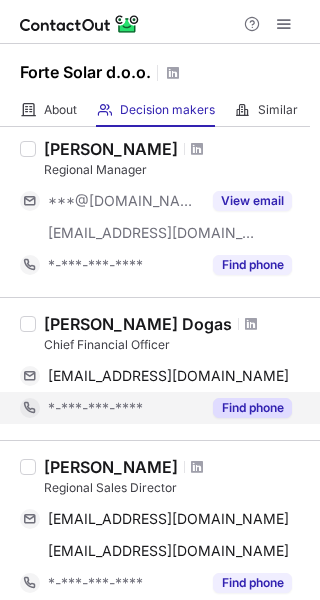 scroll, scrollTop: 344, scrollLeft: 0, axis: vertical 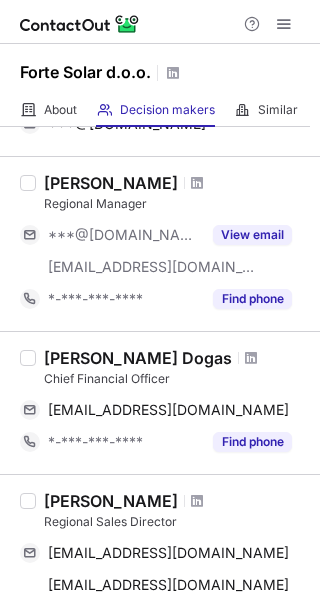 click on "Regional Manager" at bounding box center (176, 204) 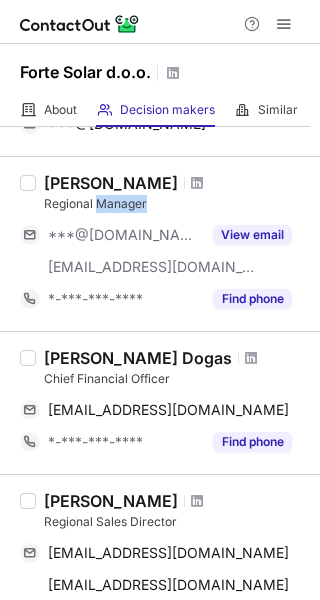 click on "Regional Manager" at bounding box center (176, 204) 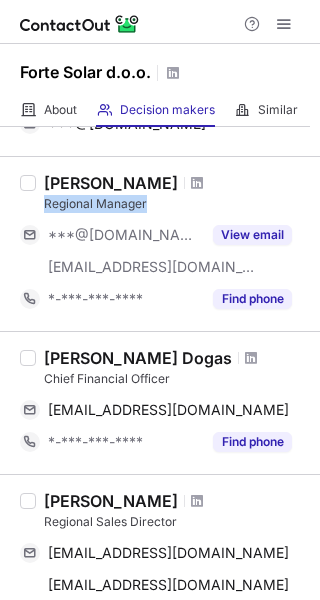 click on "Regional Manager" at bounding box center [176, 204] 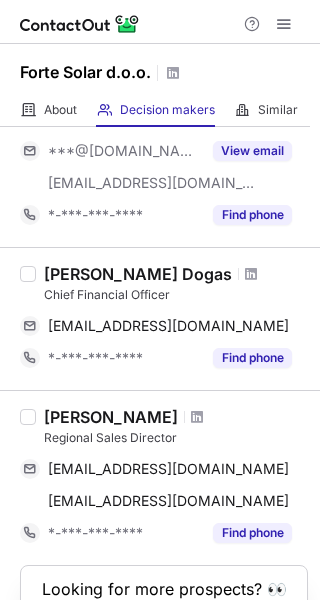 scroll, scrollTop: 544, scrollLeft: 0, axis: vertical 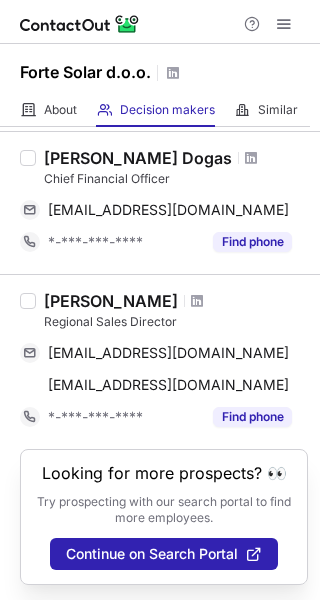 click on "Regional Sales Director" at bounding box center [176, 322] 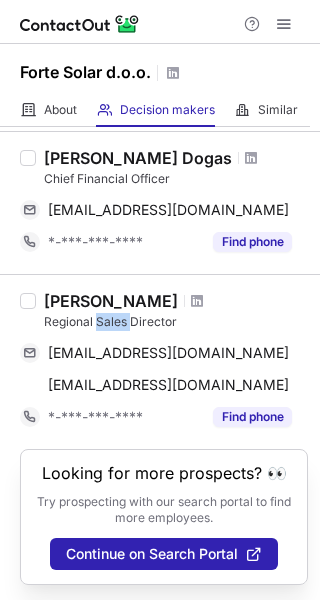 click on "Regional Sales Director" at bounding box center (176, 322) 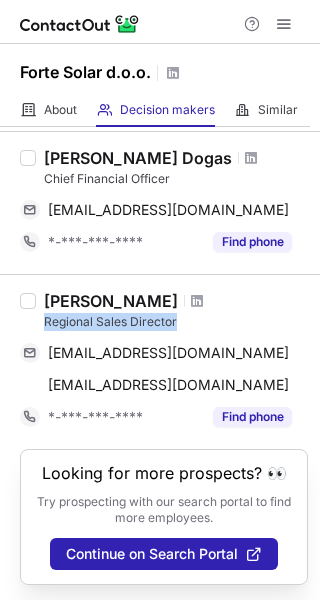click on "Regional Sales Director" at bounding box center (176, 322) 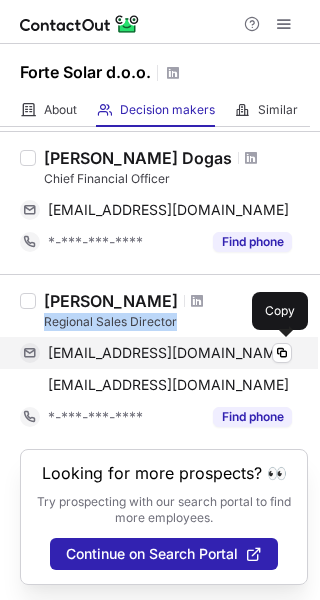 copy on "Regional Sales Director" 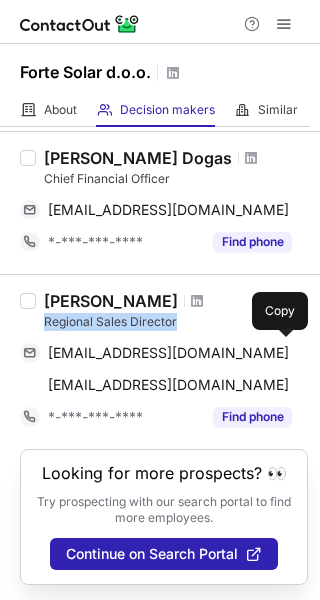 click on "Regional Sales Director" at bounding box center [176, 322] 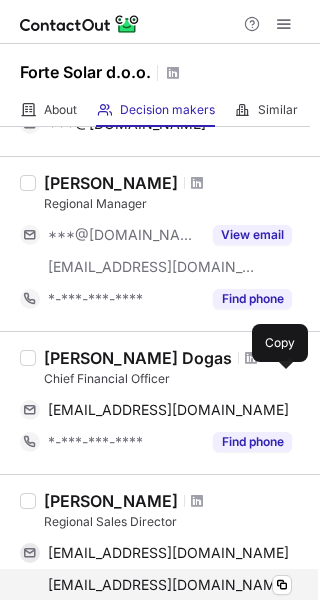 scroll, scrollTop: 344, scrollLeft: 0, axis: vertical 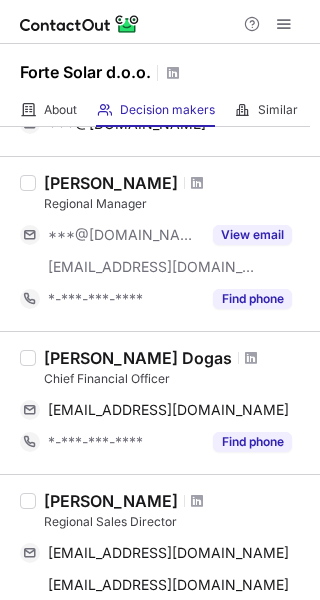 click on "Chief Financial Officer" at bounding box center [176, 379] 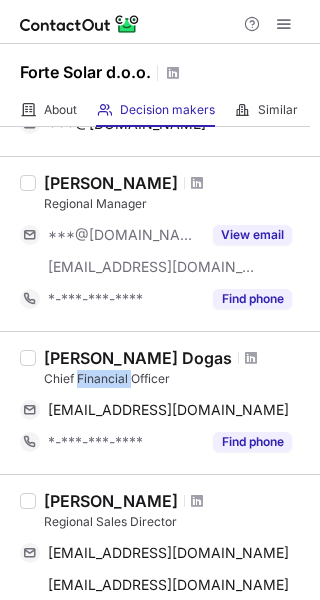 click on "Chief Financial Officer" at bounding box center [176, 379] 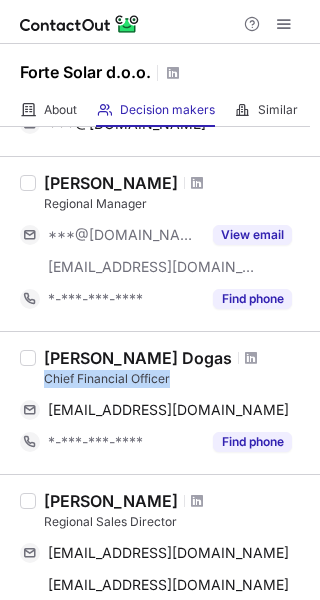 click on "Chief Financial Officer" at bounding box center (176, 379) 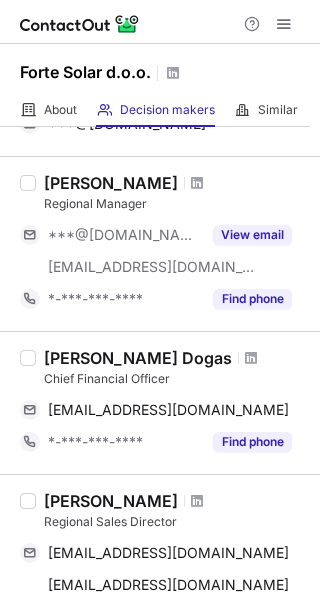 click on "Stipe Dogas Chief Financial Officer sdogas@mail.com Copy *-***-***-**** Find phone" at bounding box center [172, 403] 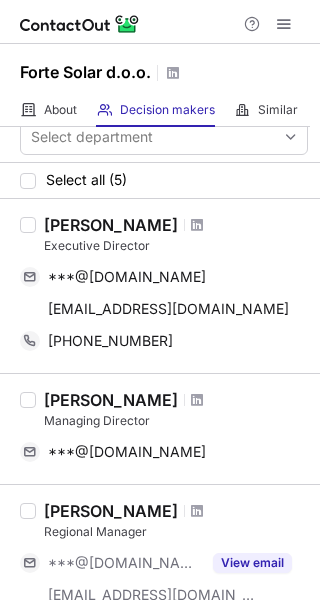 scroll, scrollTop: 0, scrollLeft: 0, axis: both 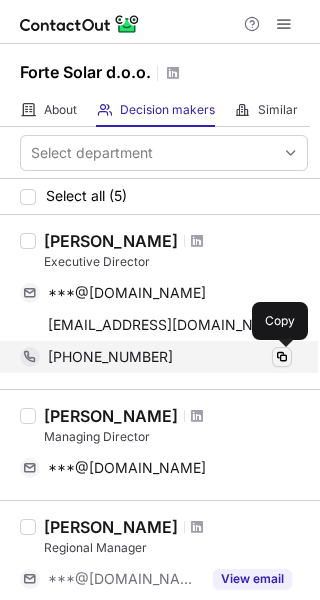 click at bounding box center [282, 357] 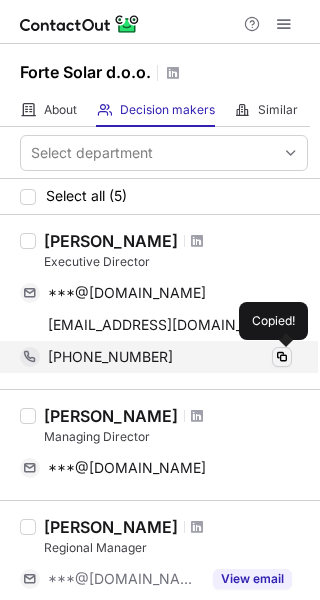click at bounding box center [282, 357] 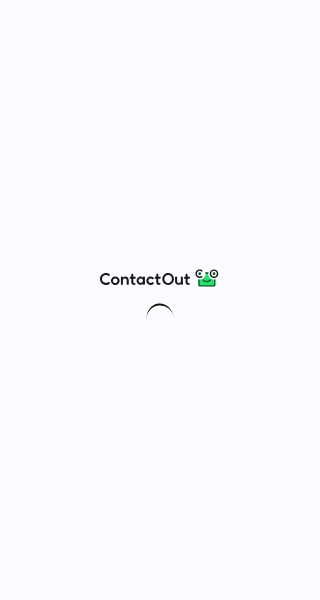 scroll, scrollTop: 0, scrollLeft: 0, axis: both 